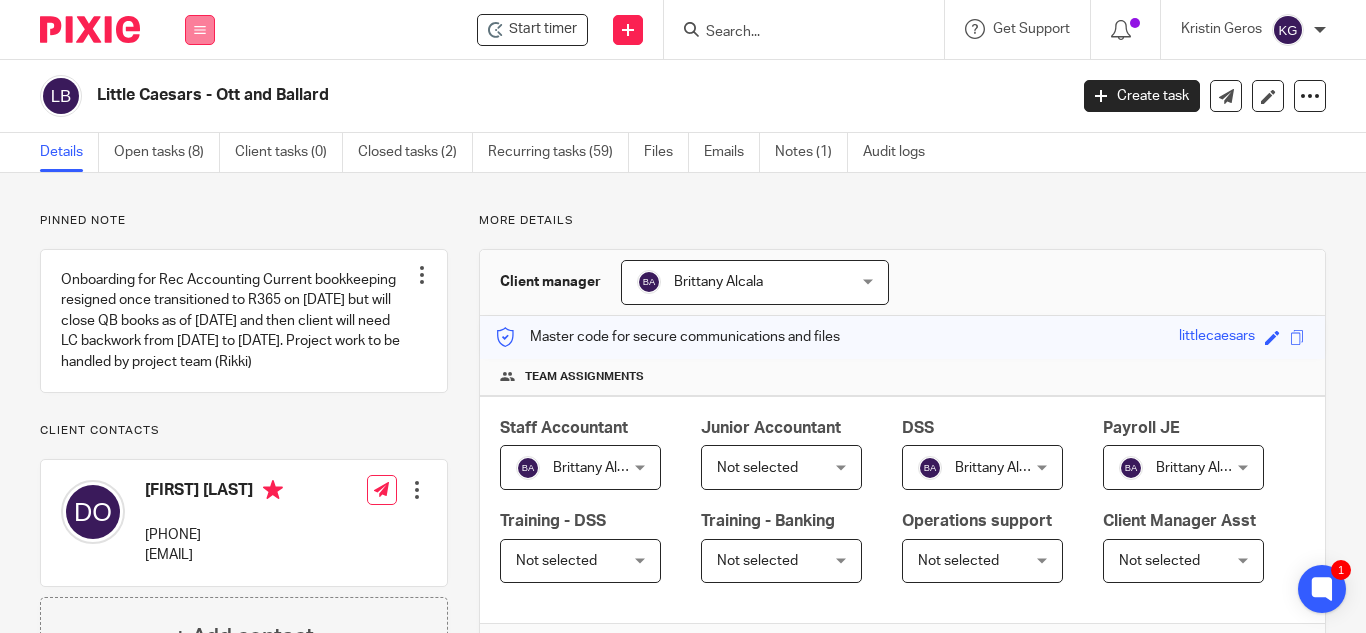 scroll, scrollTop: 0, scrollLeft: 0, axis: both 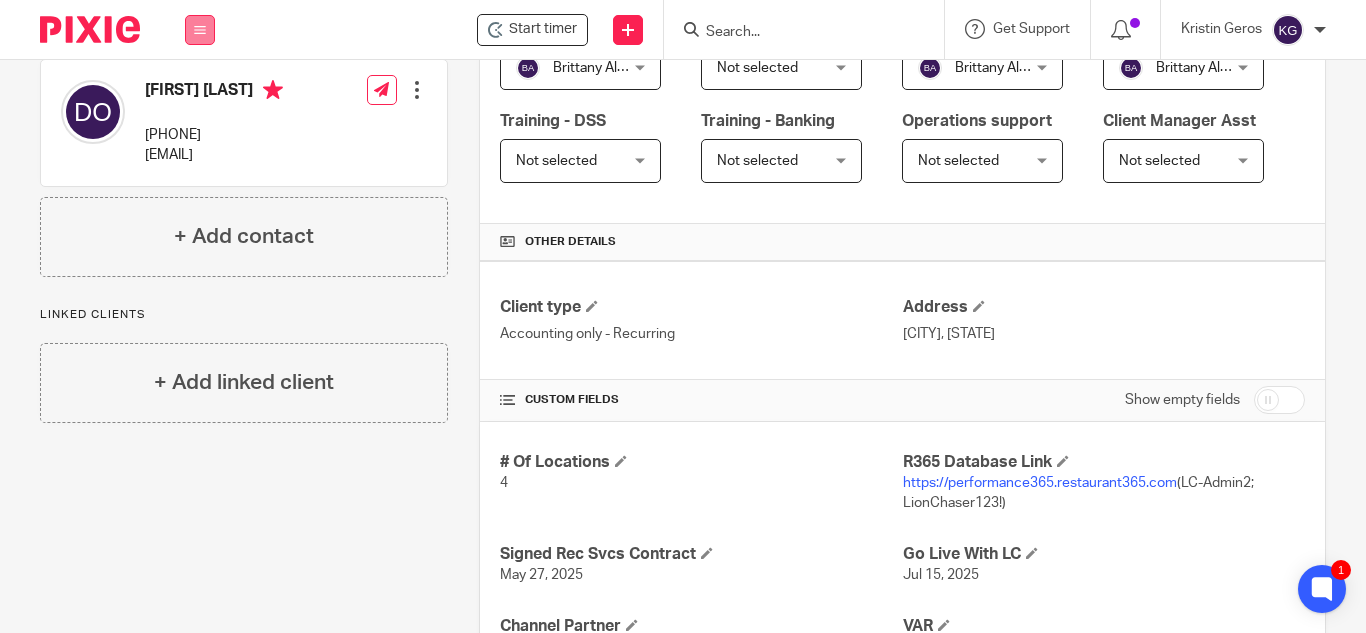 click at bounding box center (200, 30) 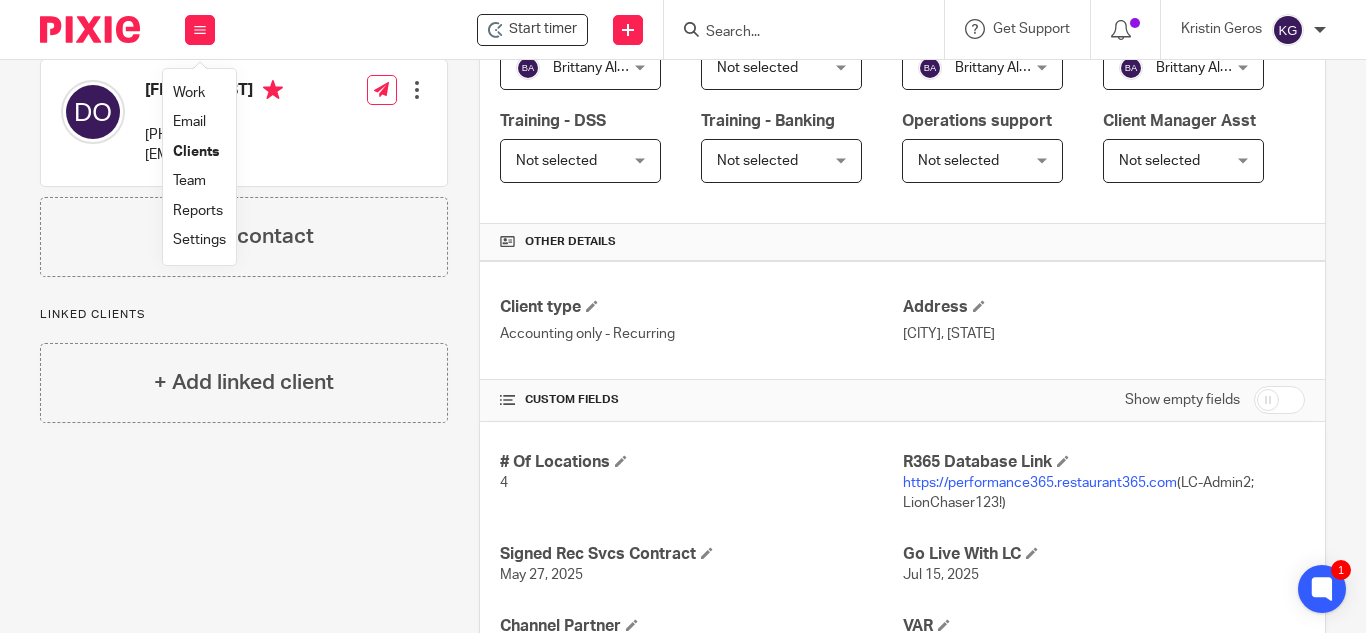 click on "Settings" at bounding box center (199, 240) 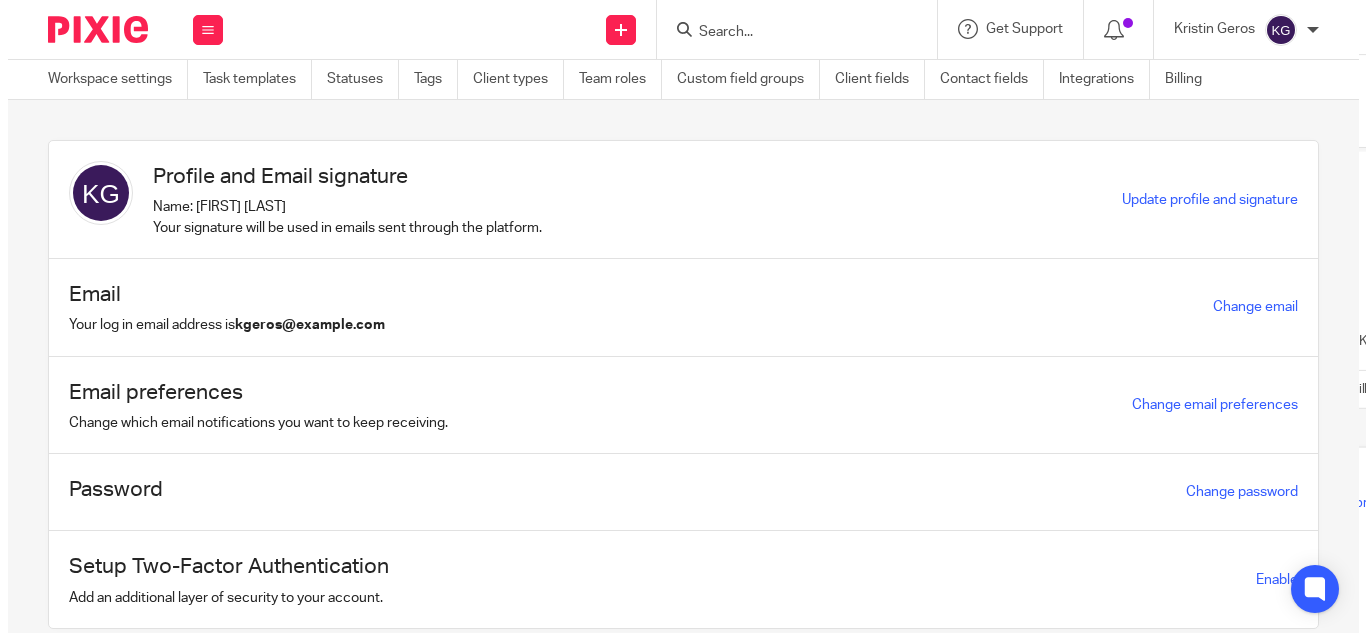 scroll, scrollTop: 0, scrollLeft: 0, axis: both 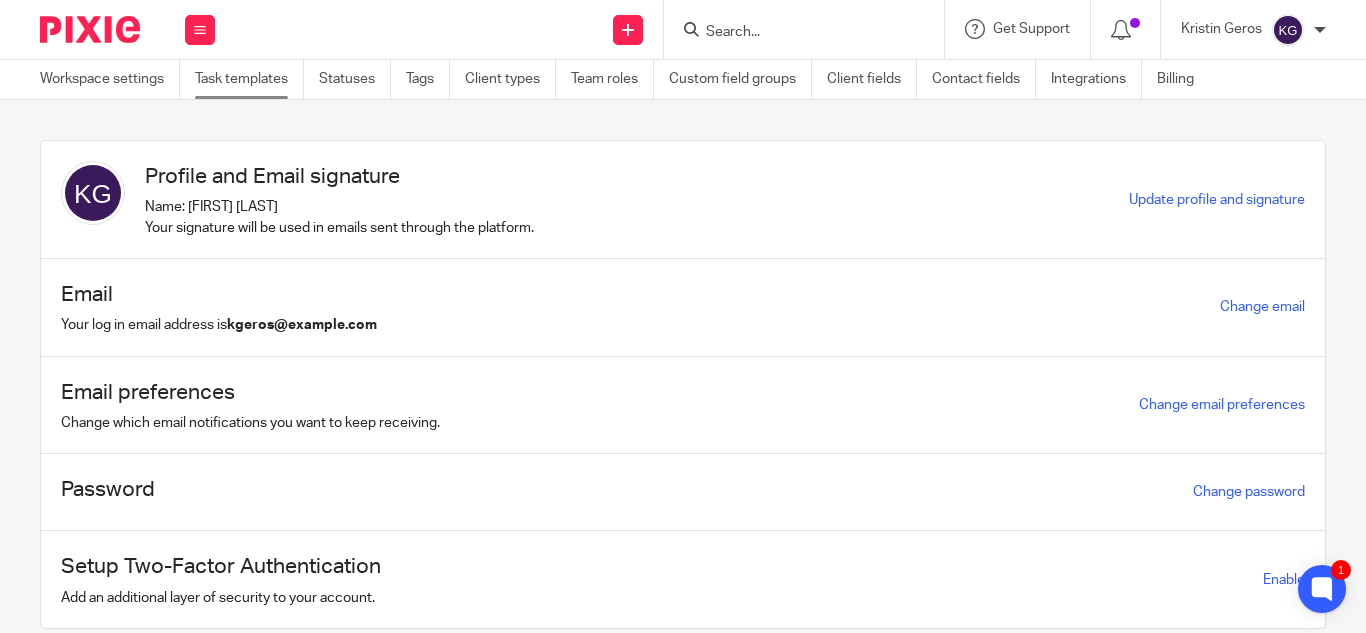 click on "Task templates" at bounding box center [249, 79] 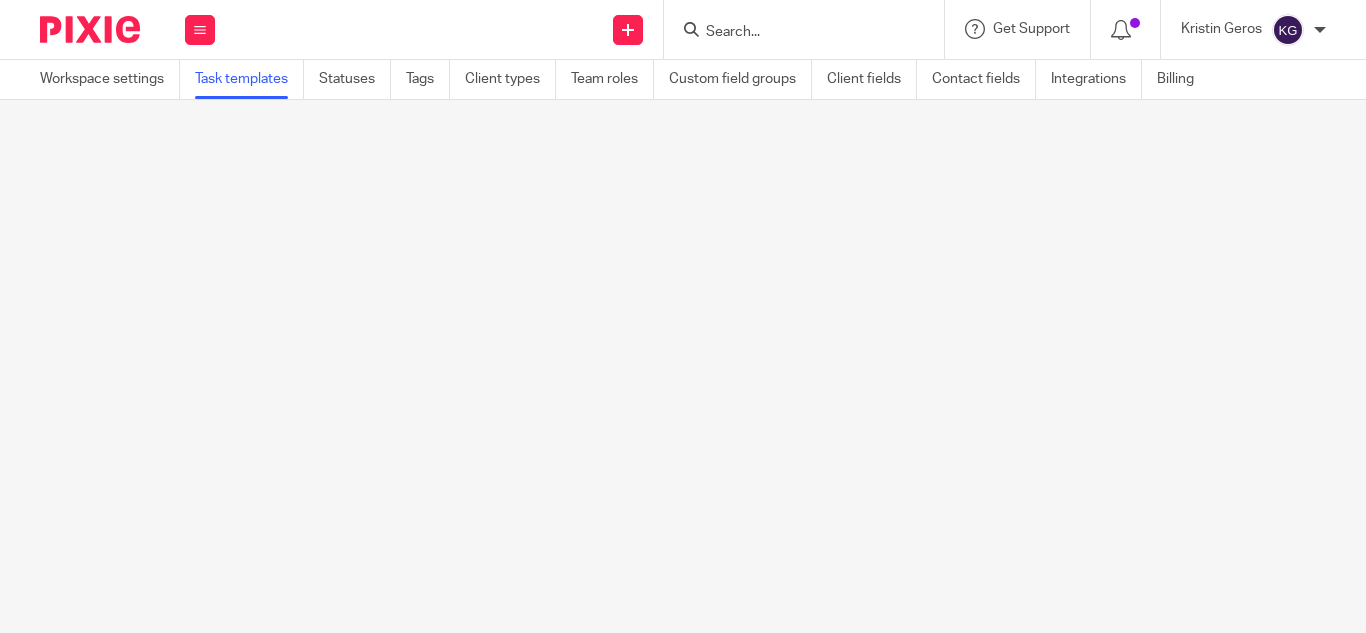 scroll, scrollTop: 0, scrollLeft: 0, axis: both 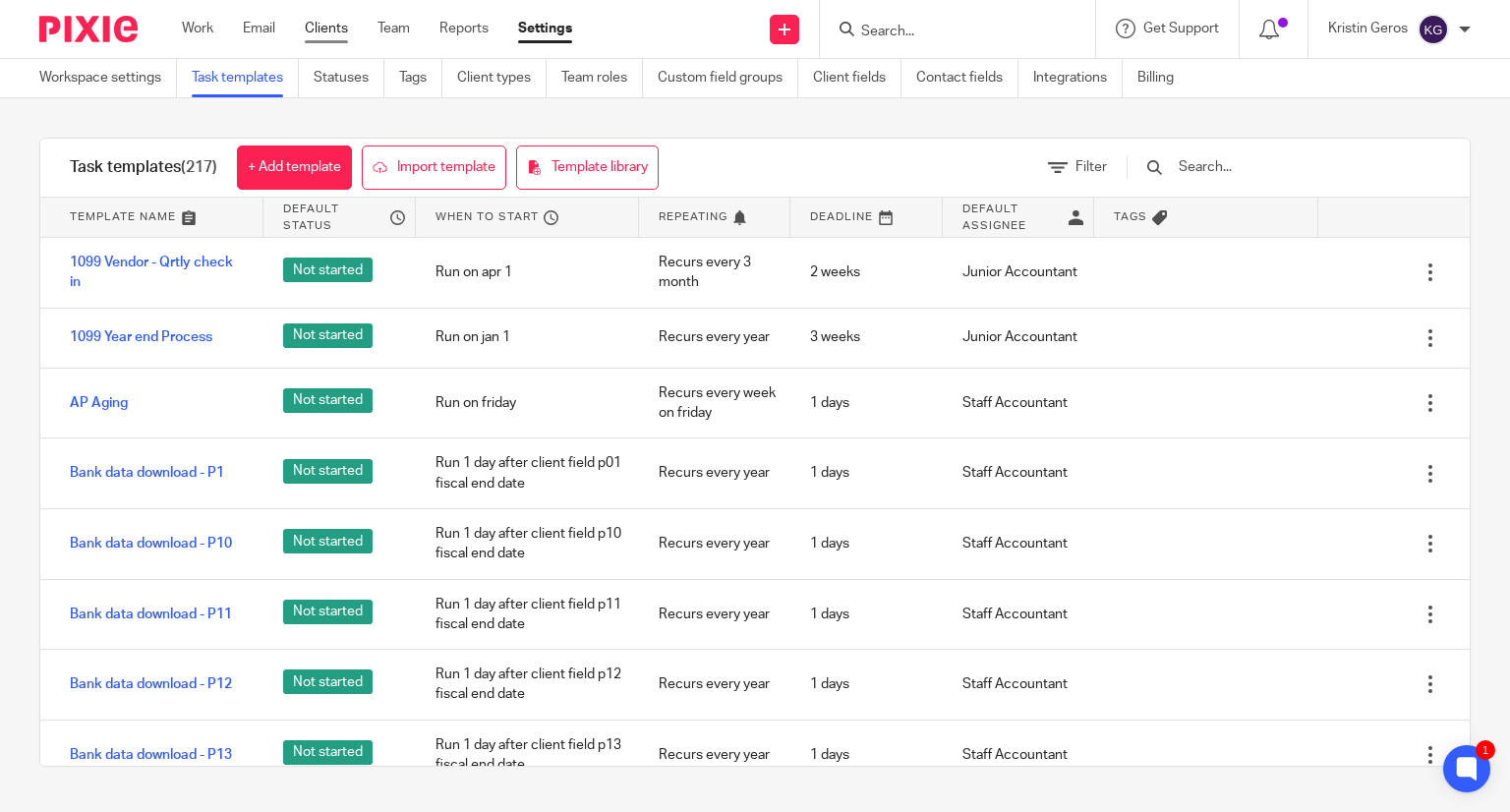 click on "Clients" at bounding box center [326, 29] 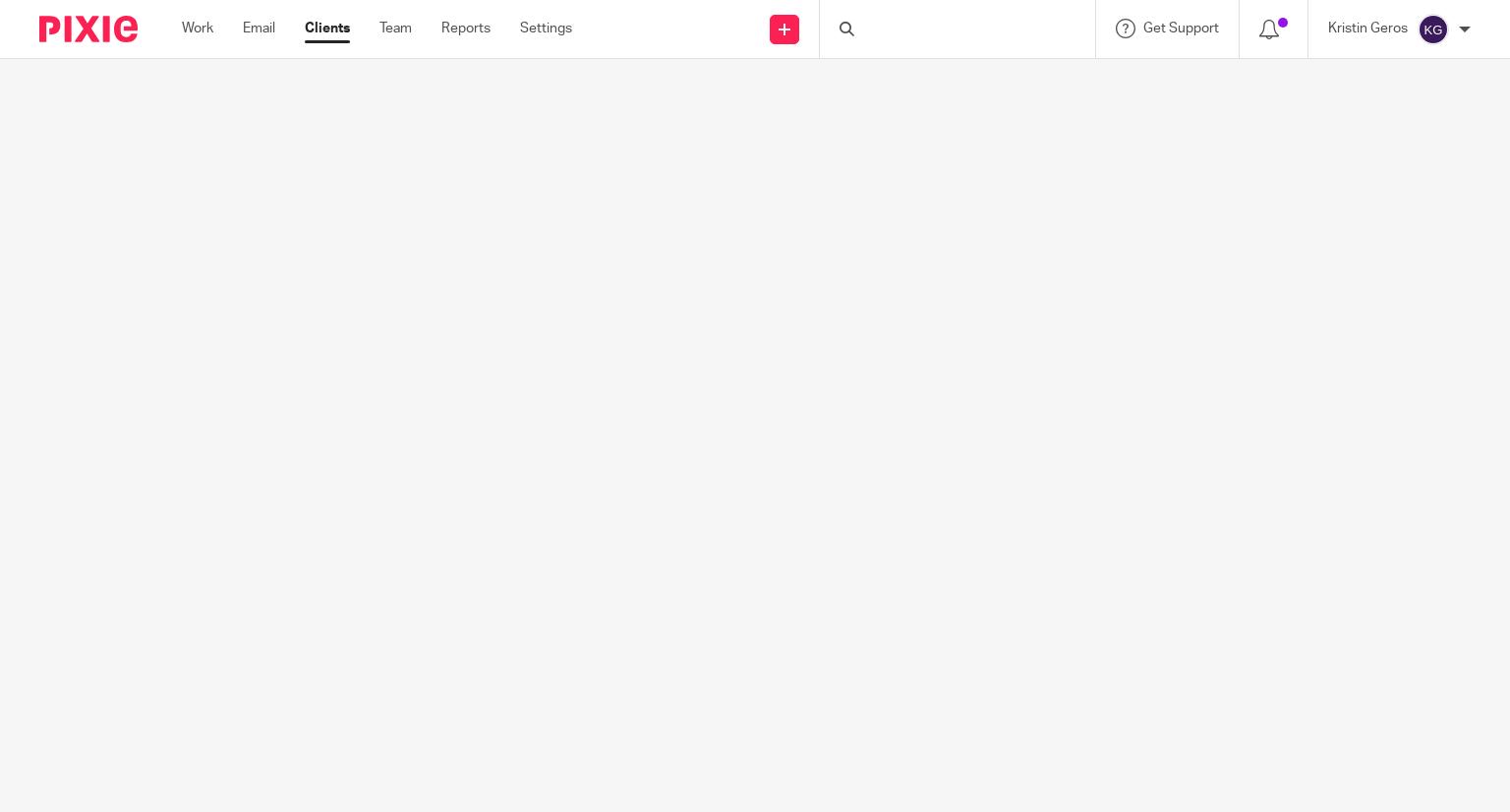 scroll, scrollTop: 0, scrollLeft: 0, axis: both 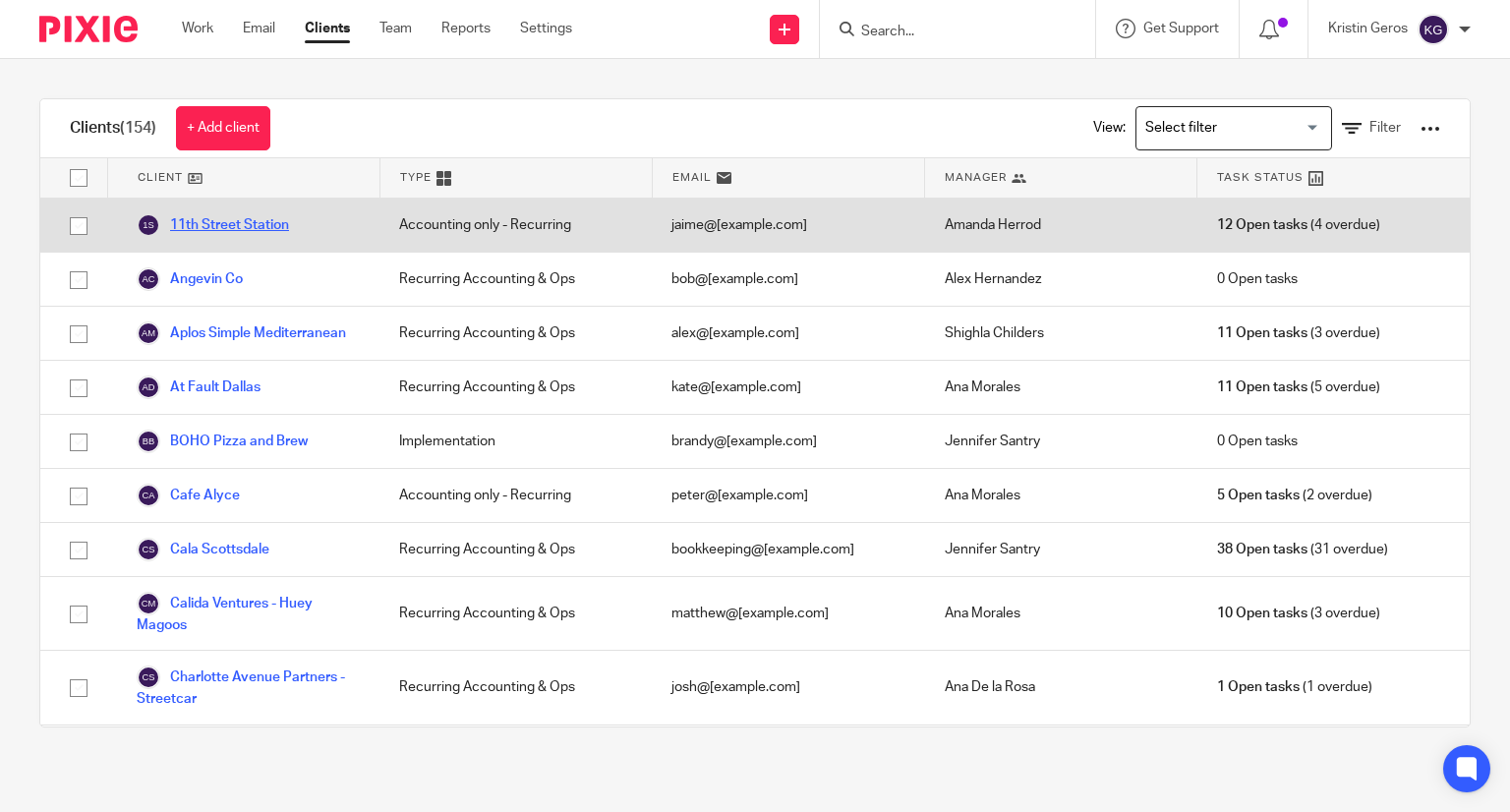 click on "11th Street Station" at bounding box center (212, 225) 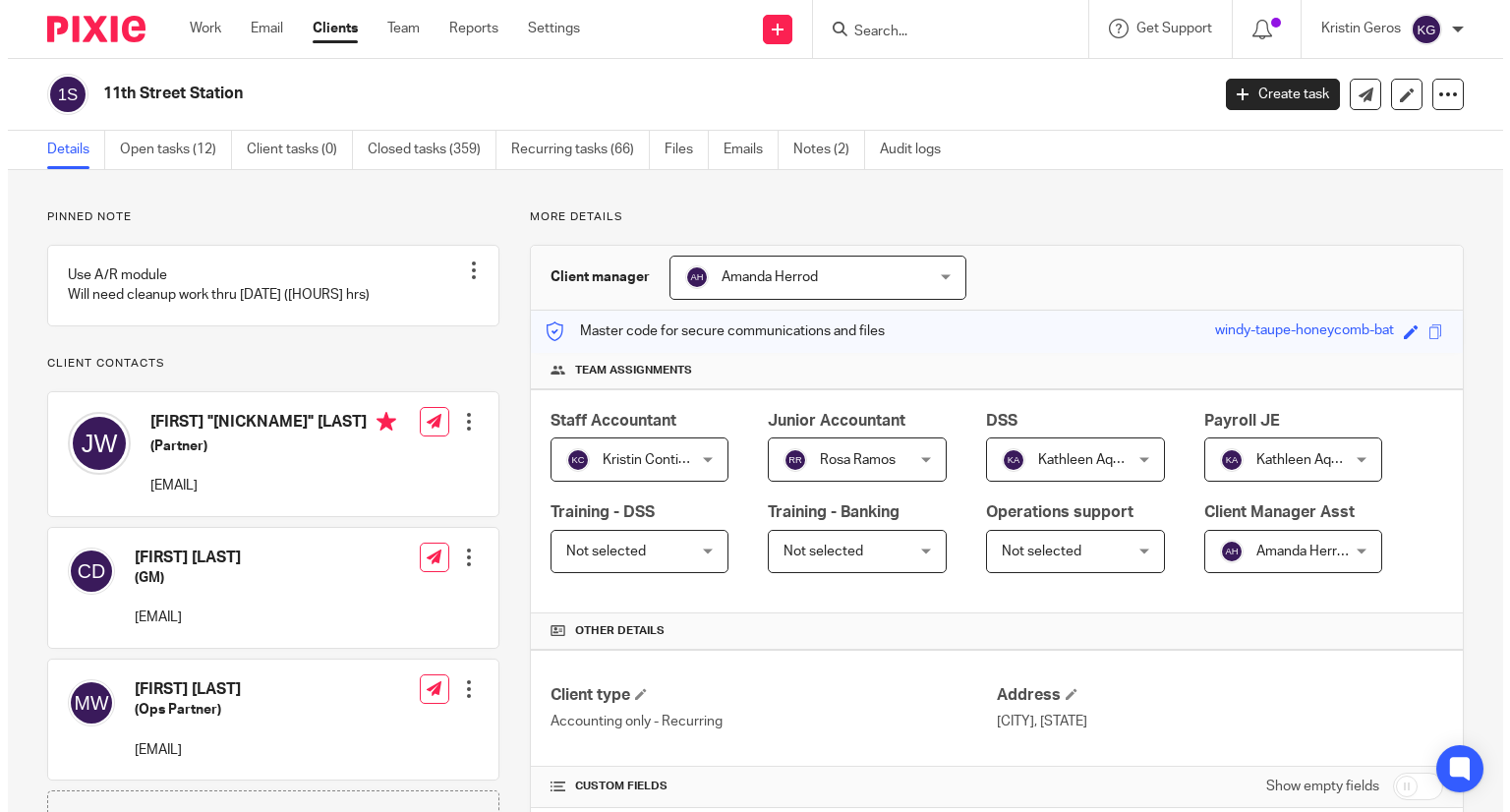 scroll, scrollTop: 0, scrollLeft: 0, axis: both 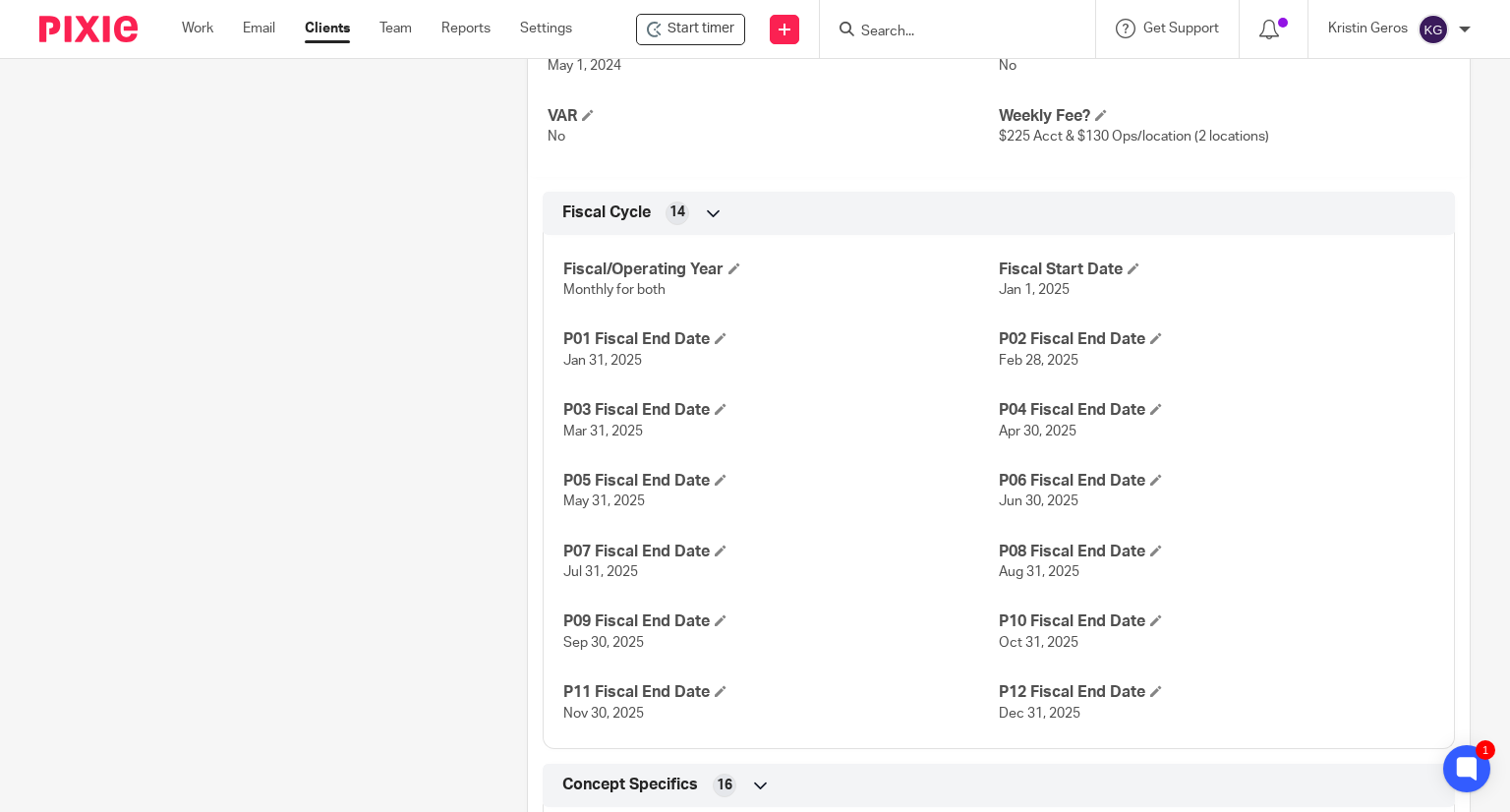 click at bounding box center [948, 32] 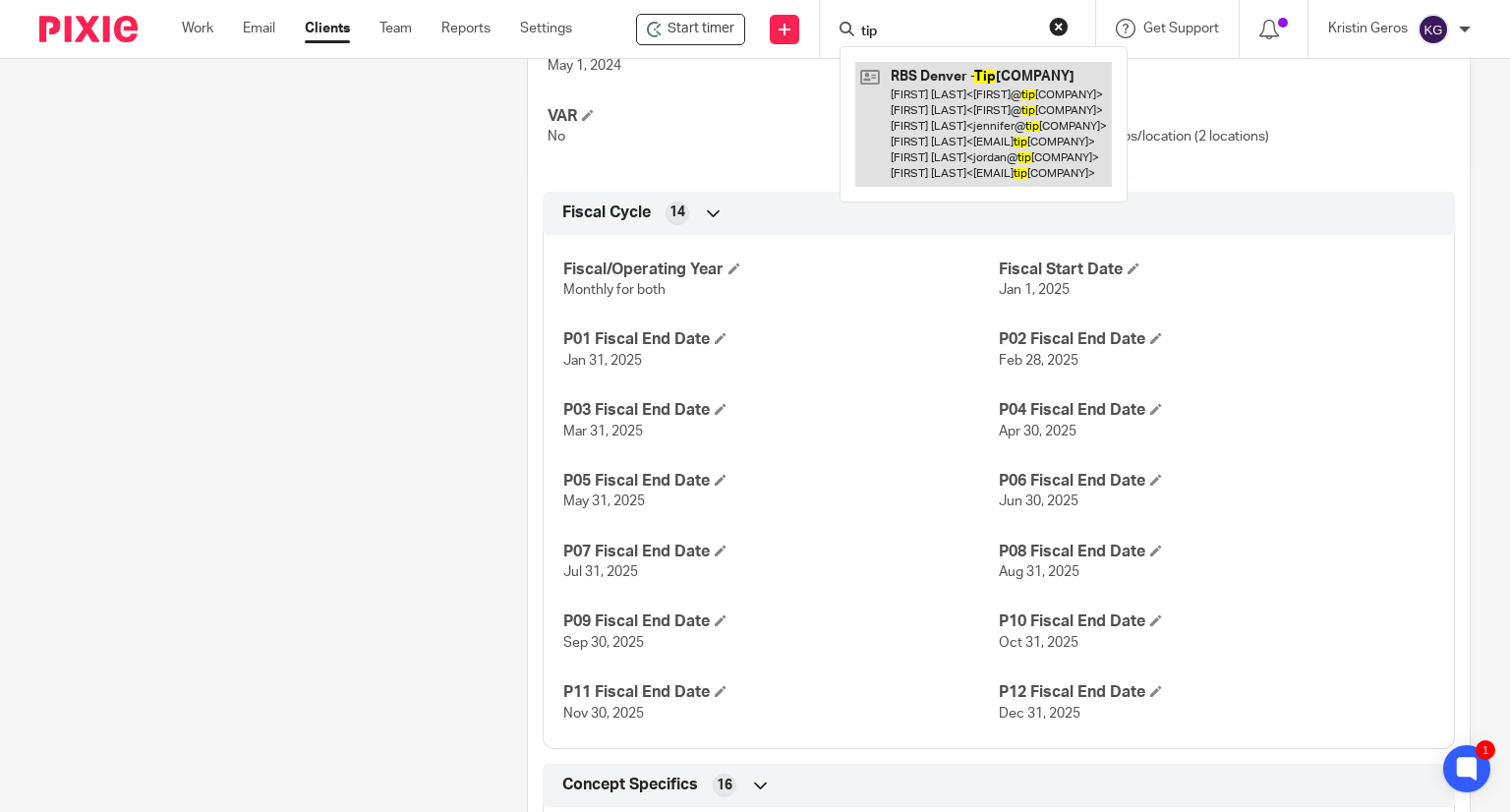 type on "tip" 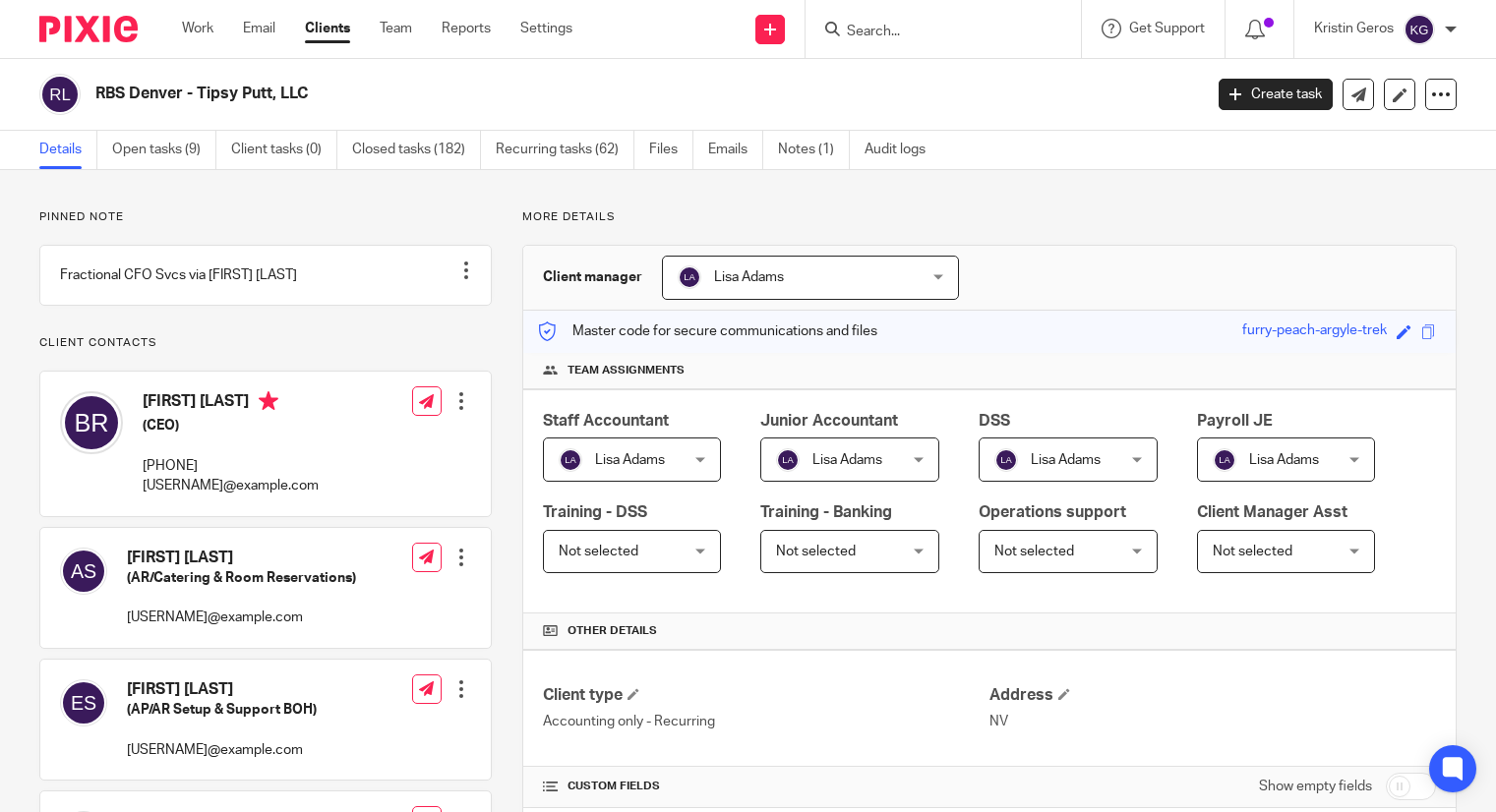 scroll, scrollTop: 0, scrollLeft: 0, axis: both 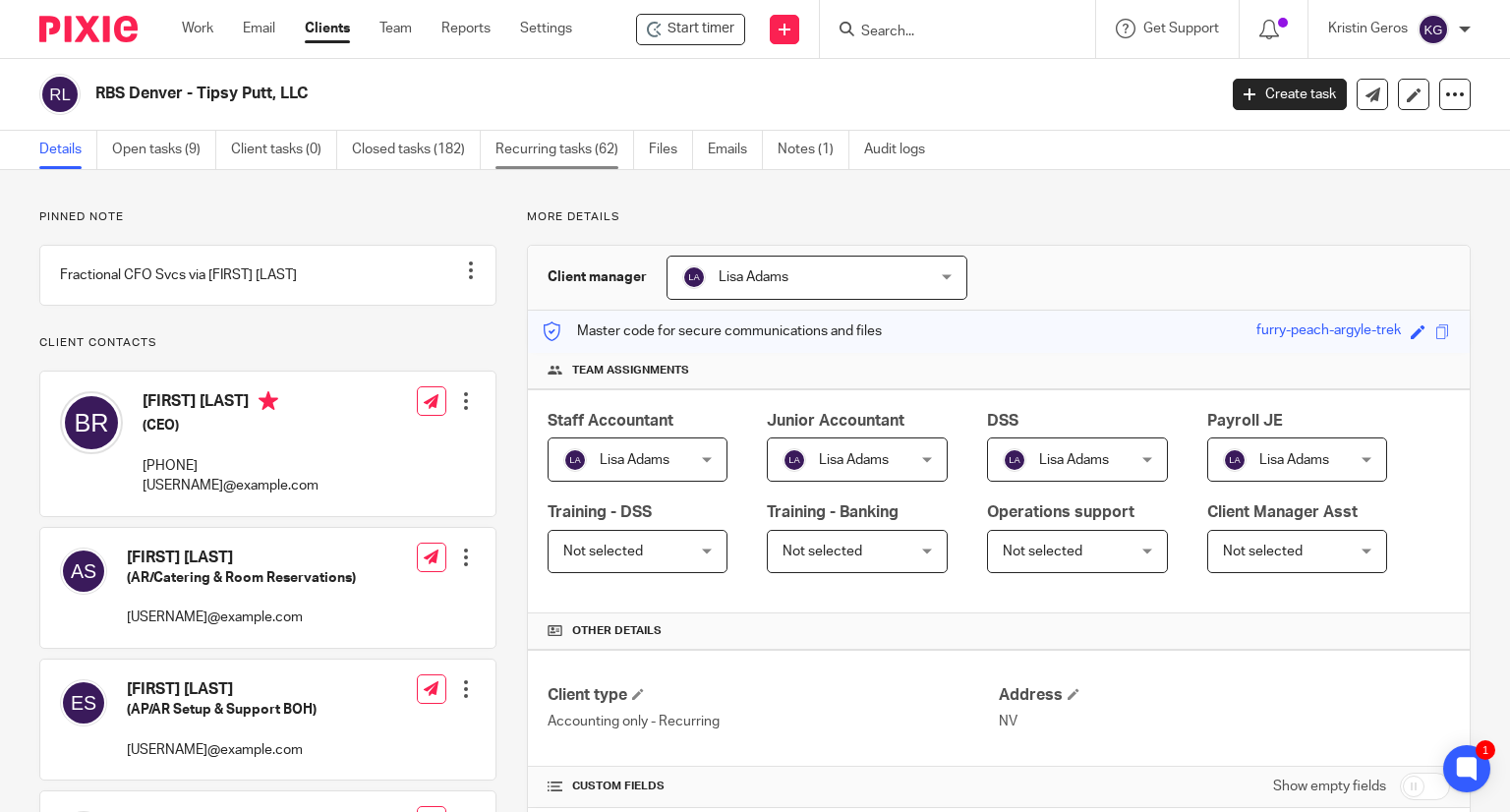 click on "Recurring tasks (62)" at bounding box center (564, 149) 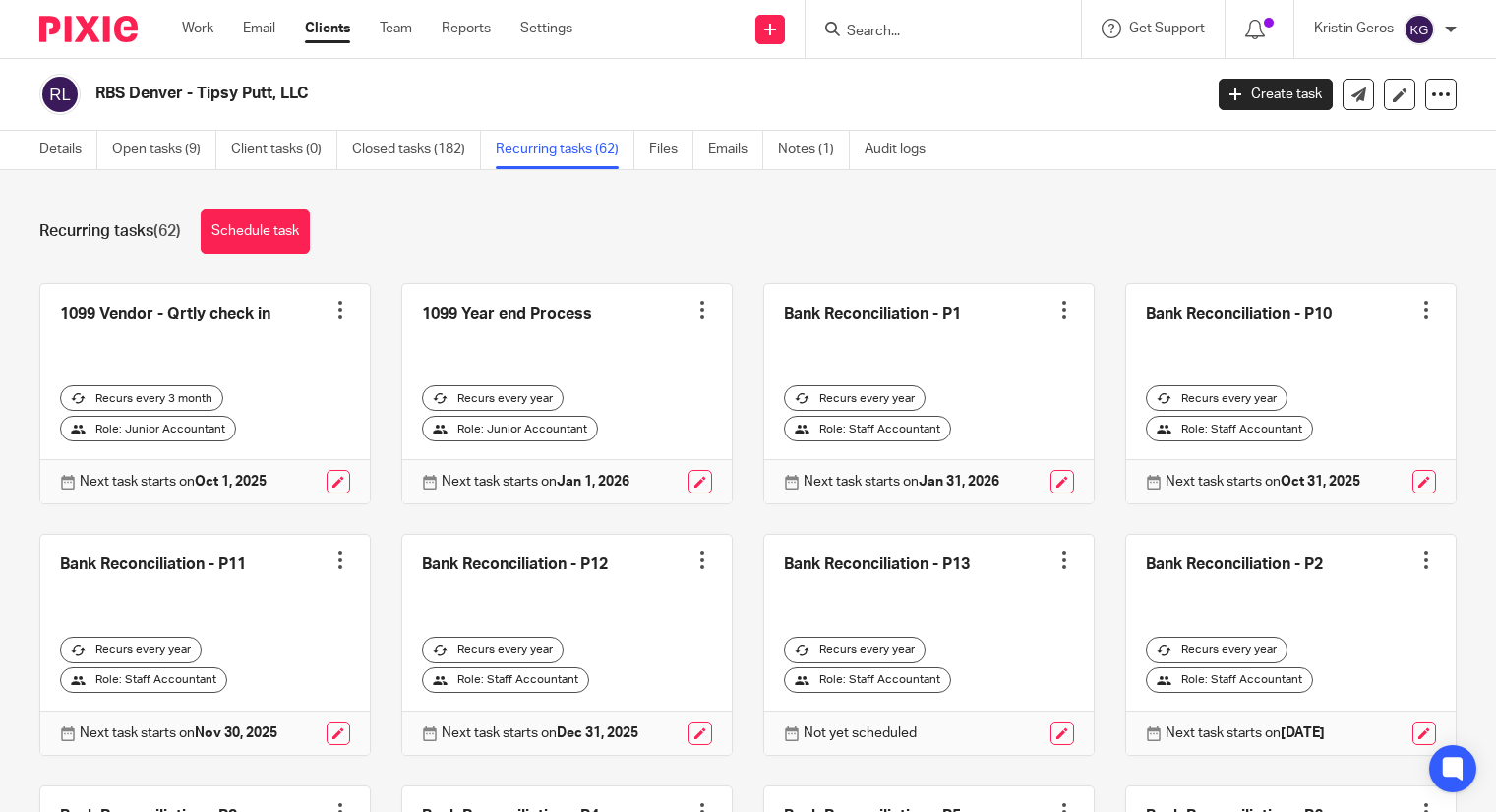 scroll, scrollTop: 0, scrollLeft: 0, axis: both 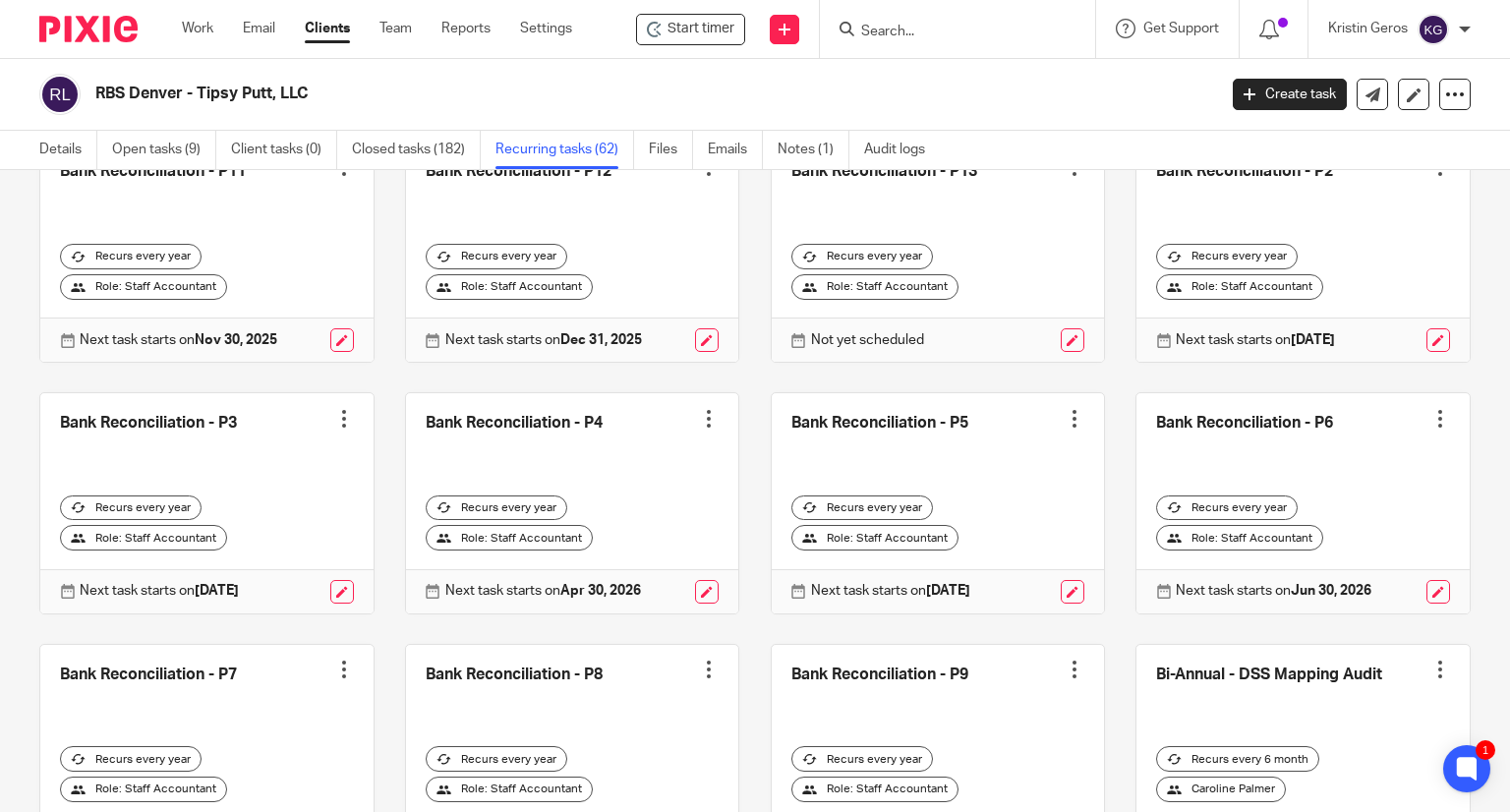 drag, startPoint x: 1376, startPoint y: 727, endPoint x: 1361, endPoint y: 725, distance: 15.132746 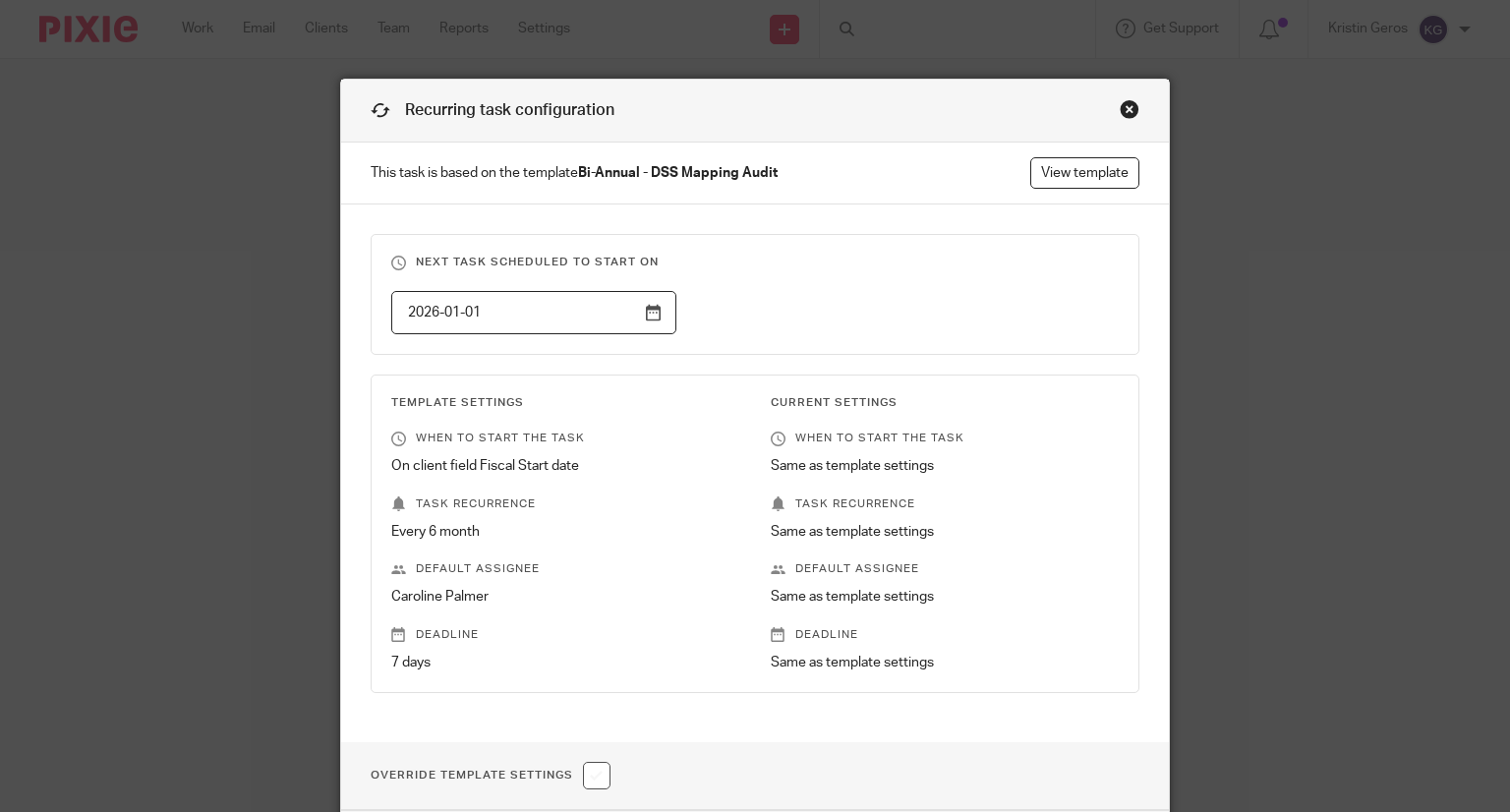 scroll, scrollTop: 0, scrollLeft: 0, axis: both 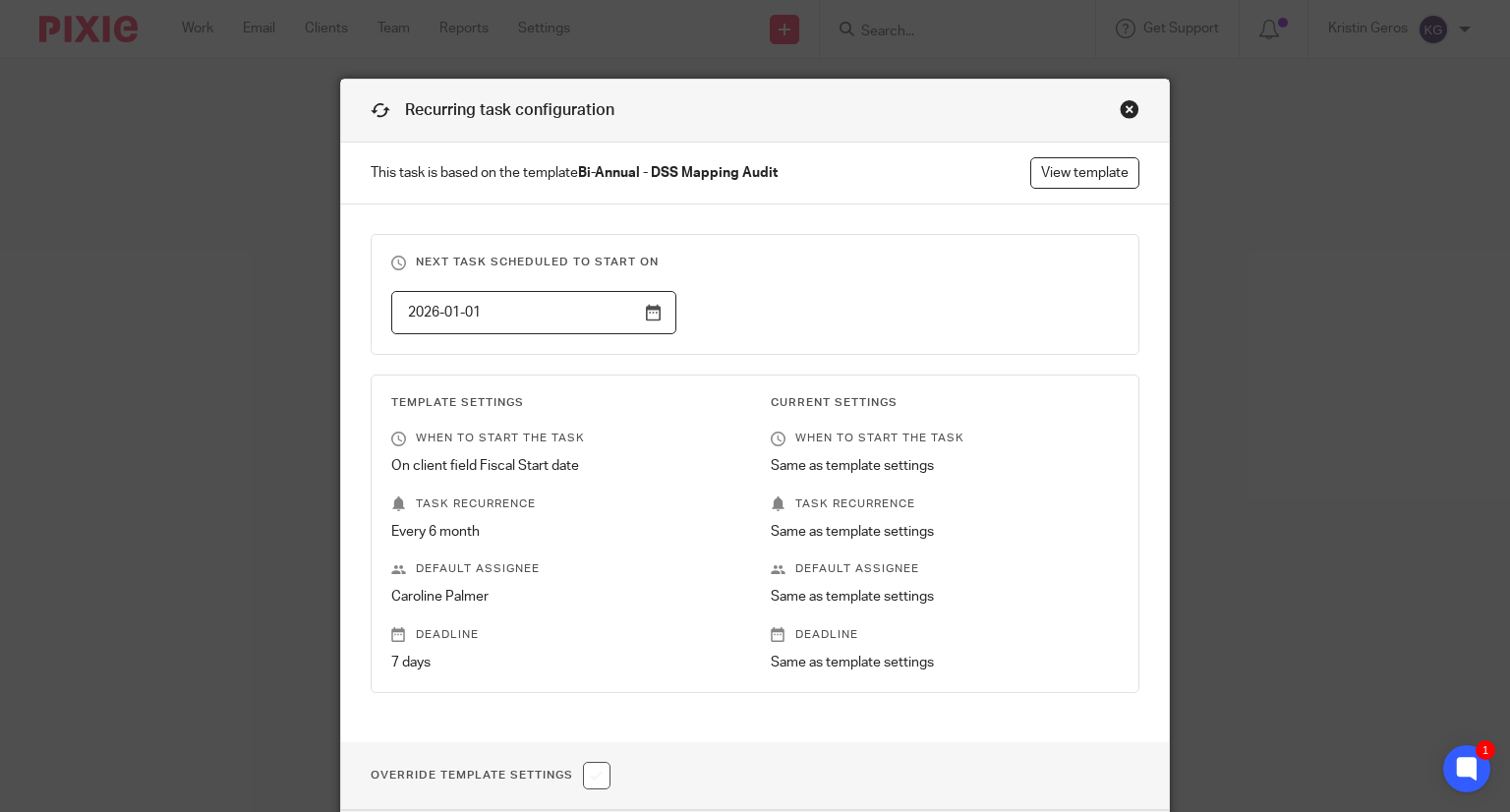 click at bounding box center (1130, 109) 